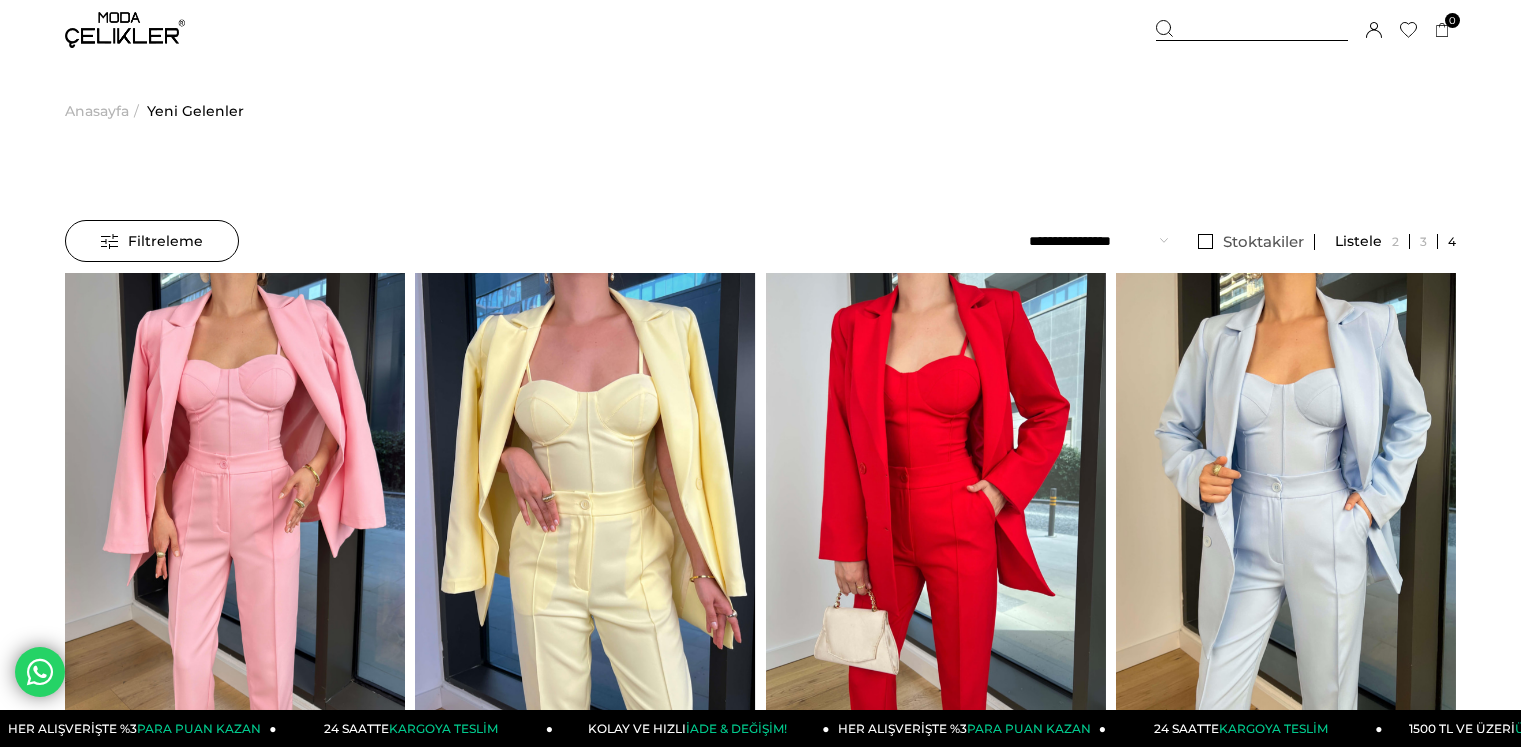 scroll, scrollTop: 0, scrollLeft: 0, axis: both 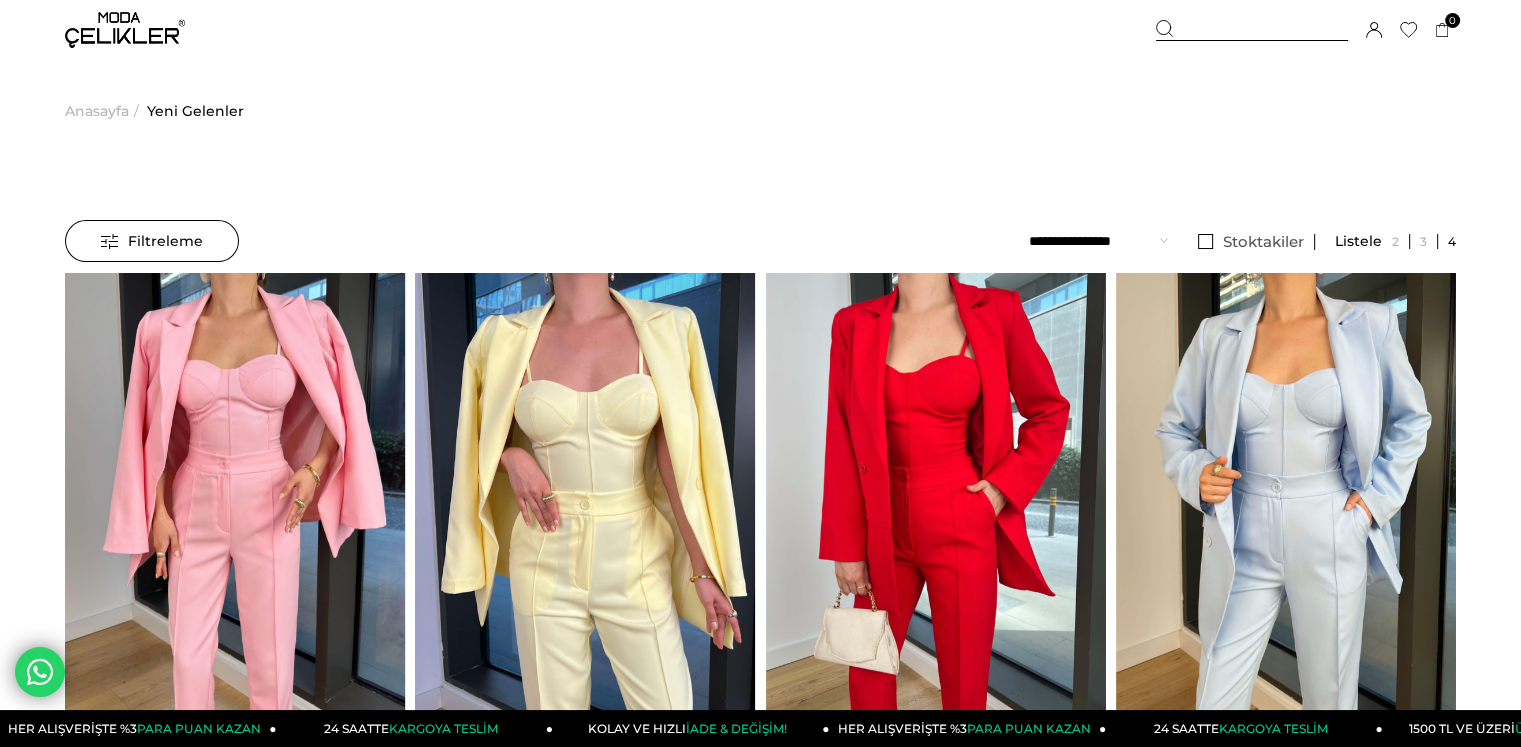 click on "Filtreleme" at bounding box center [152, 241] 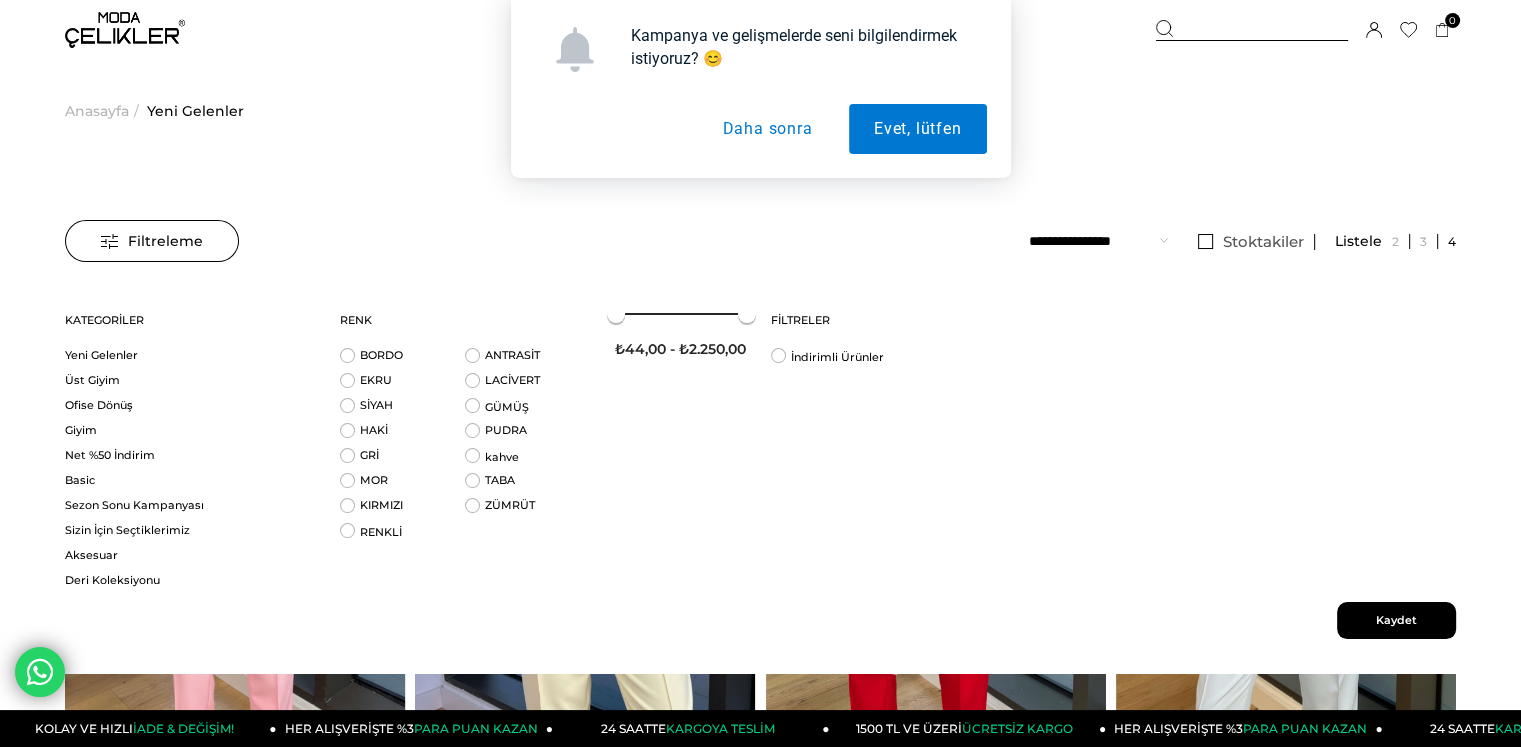 click on "Daha sonra" at bounding box center [767, 129] 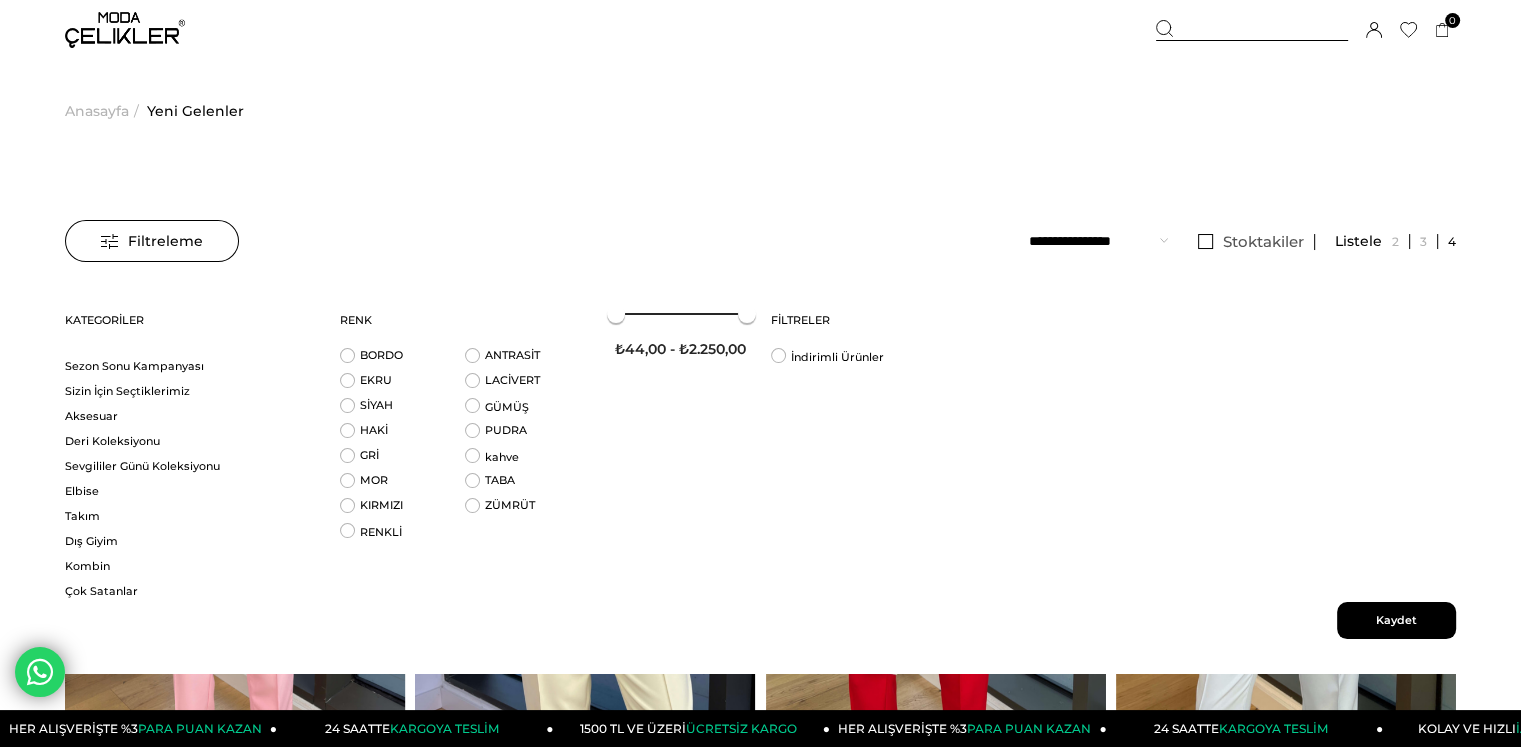 scroll, scrollTop: 149, scrollLeft: 0, axis: vertical 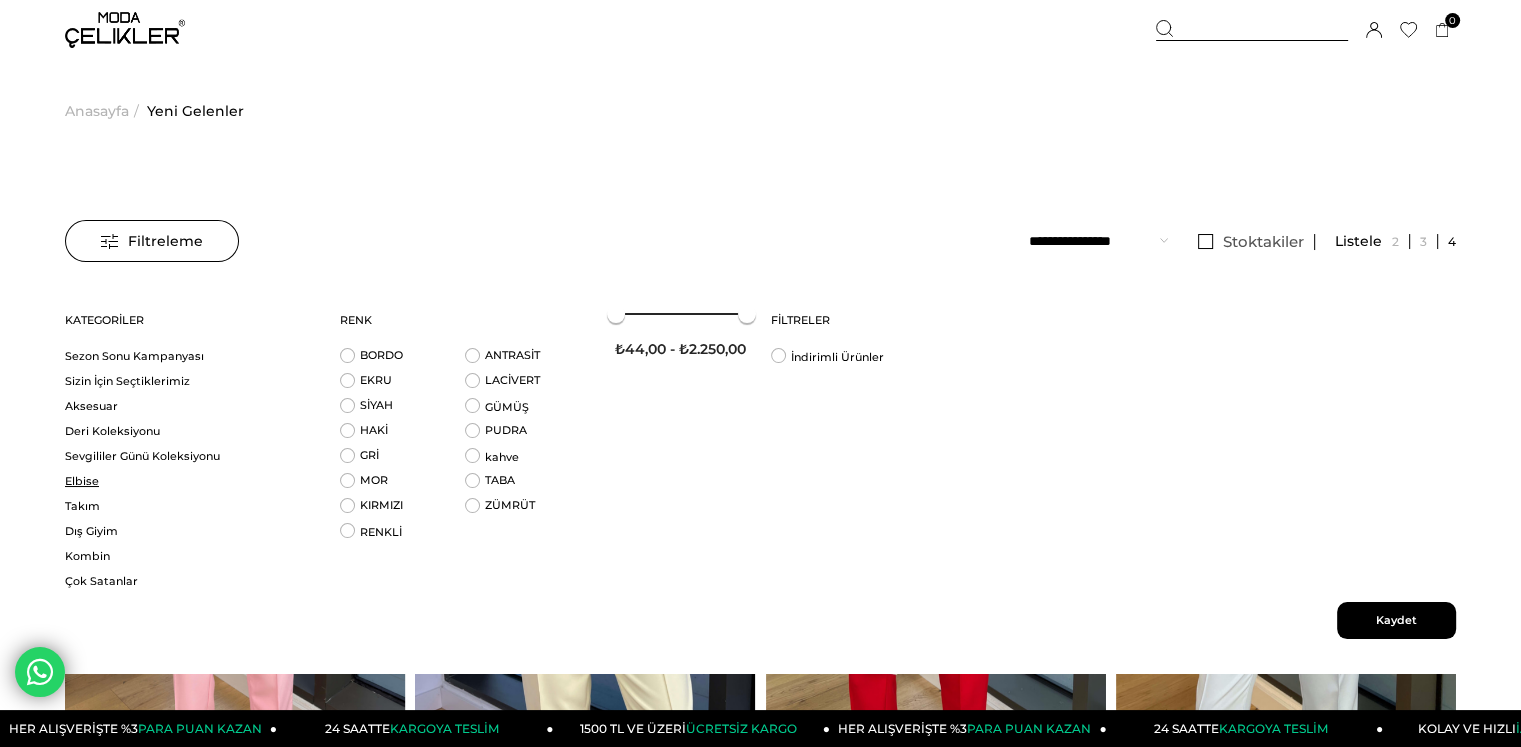 click on "Elbise" at bounding box center (190, 481) 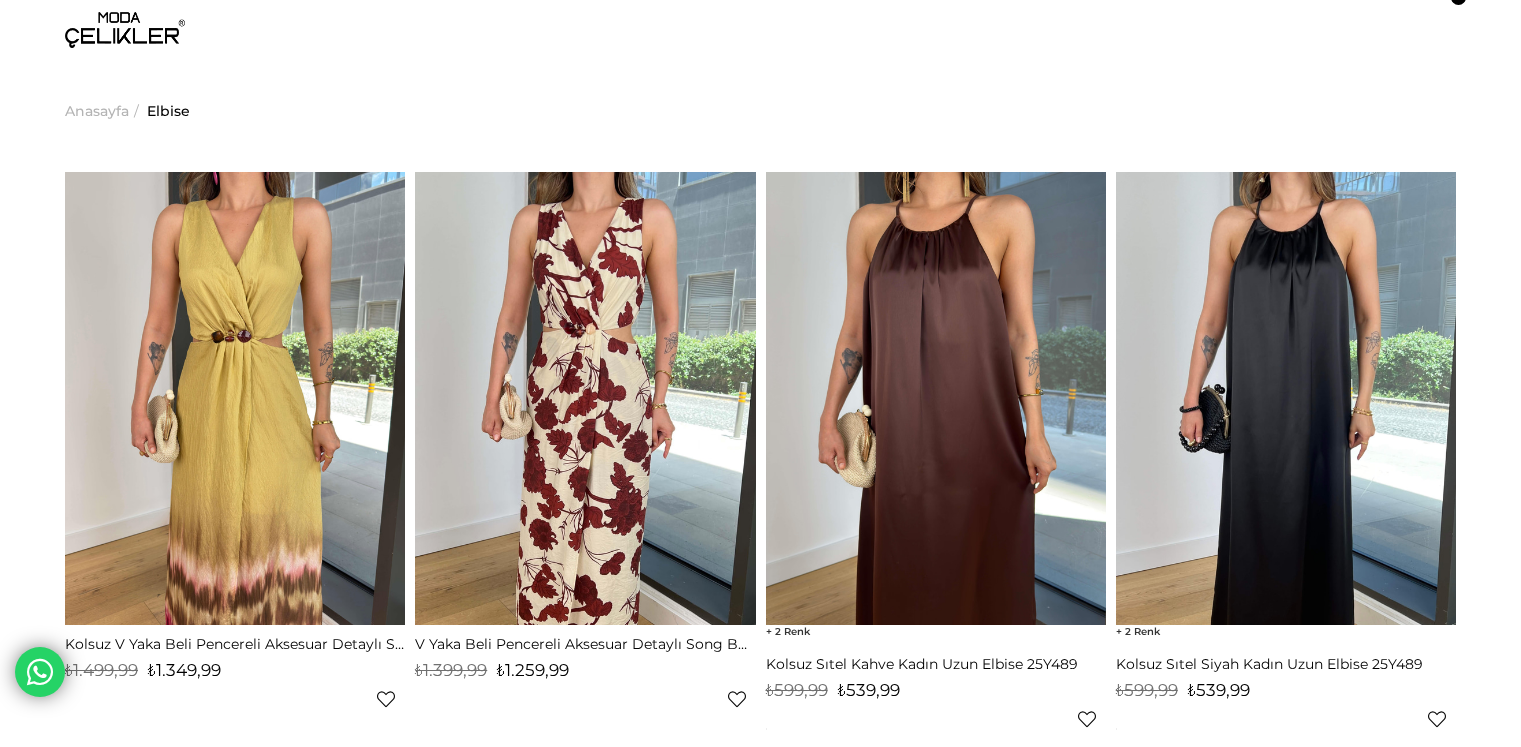 scroll, scrollTop: 0, scrollLeft: 0, axis: both 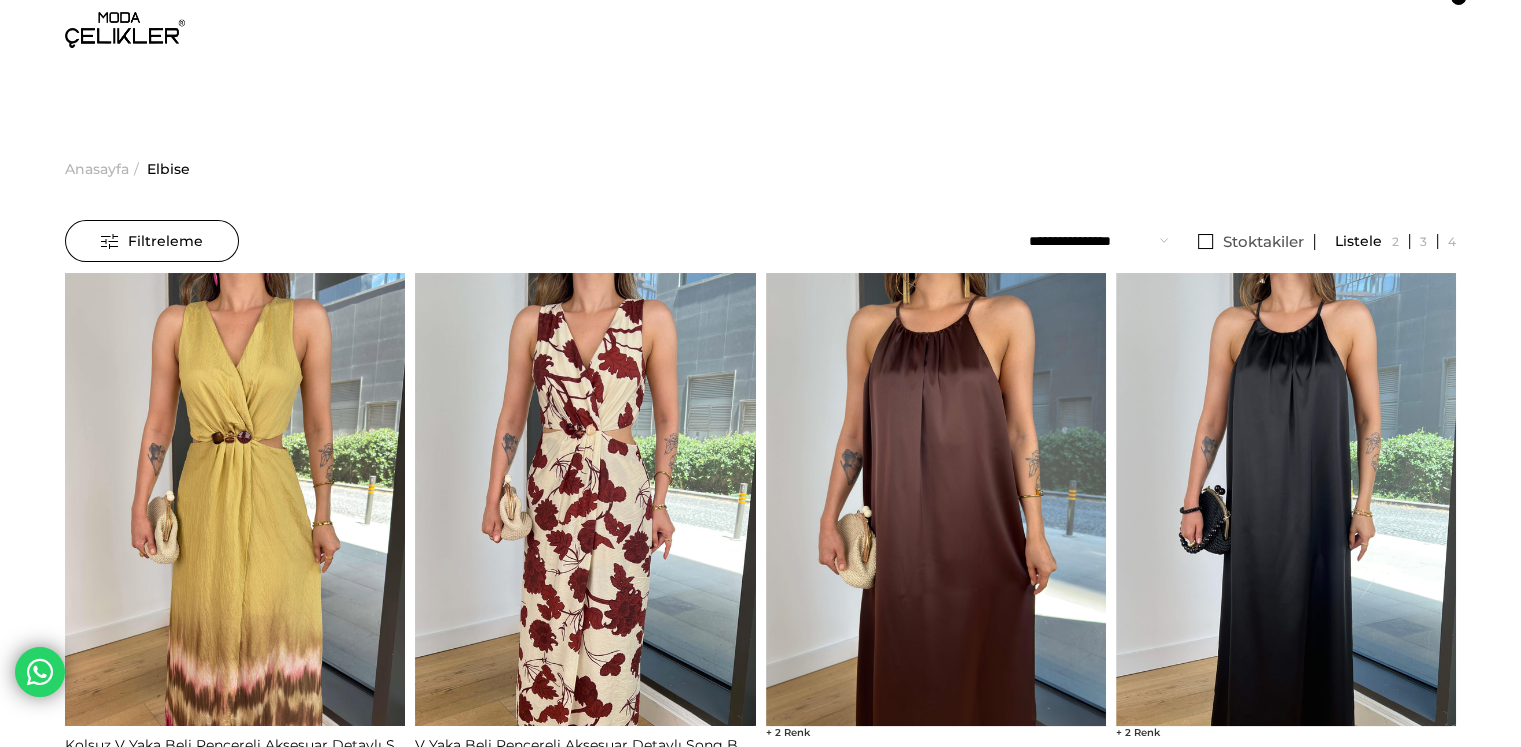 click on "Filtreleme" at bounding box center (152, 241) 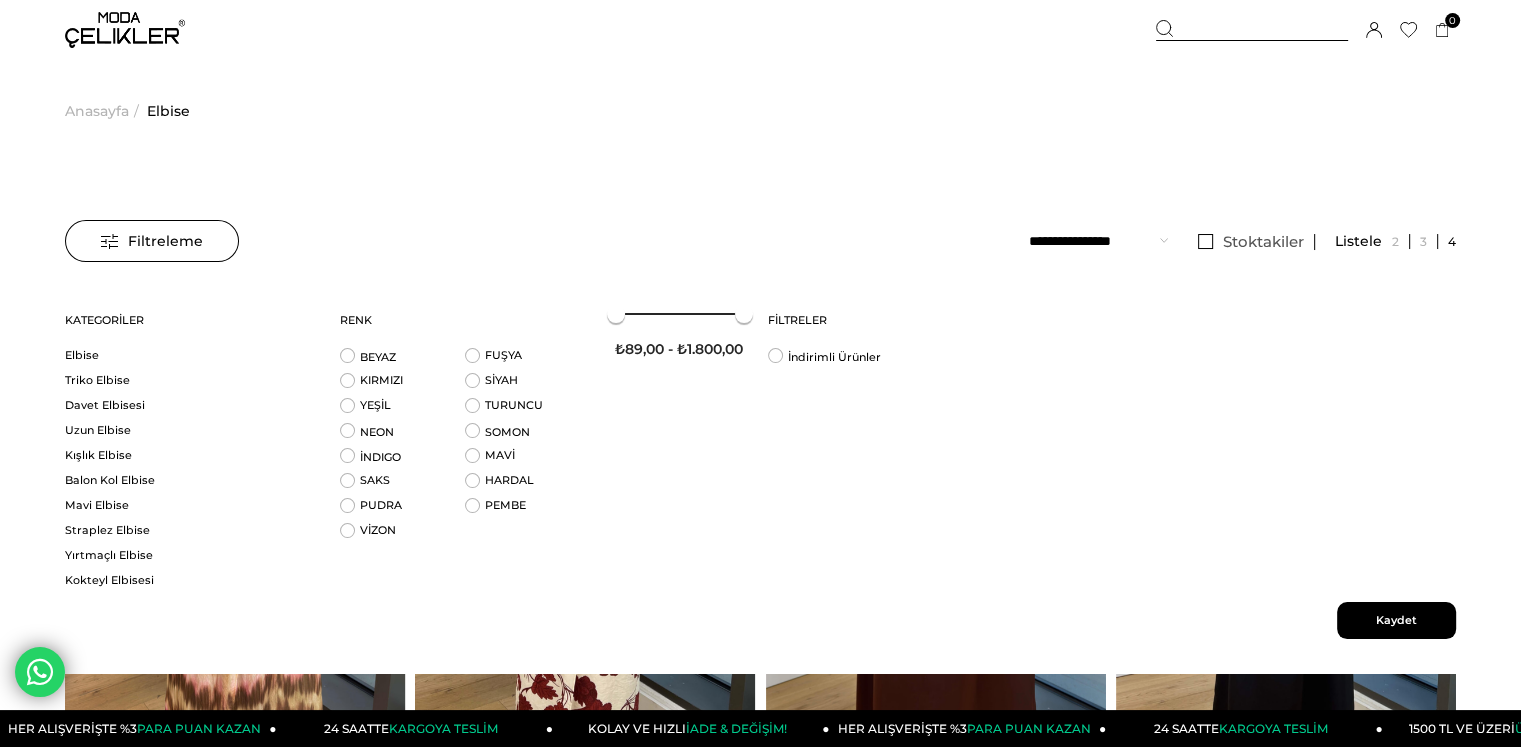 scroll, scrollTop: 0, scrollLeft: 0, axis: both 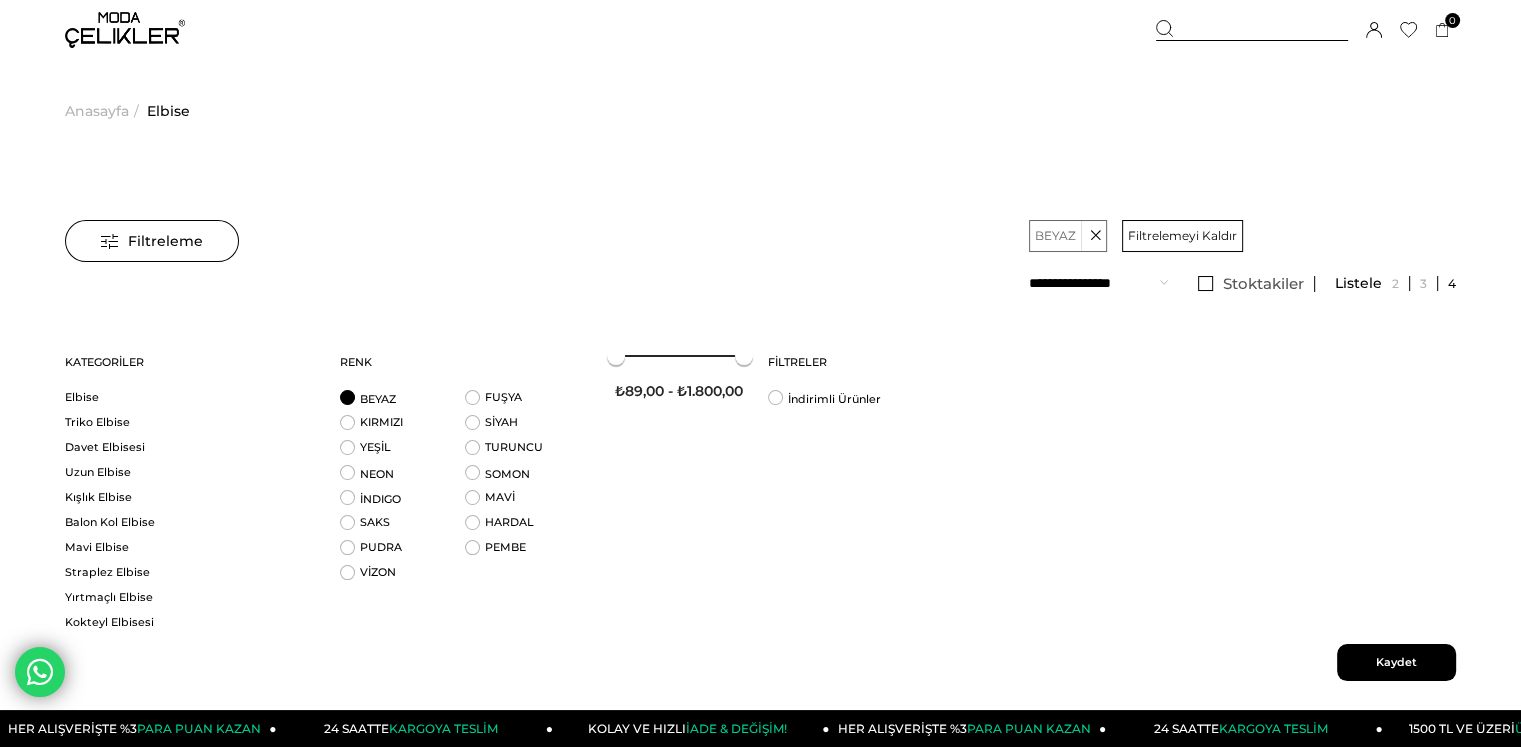 click on "Kaydet" at bounding box center (1396, 662) 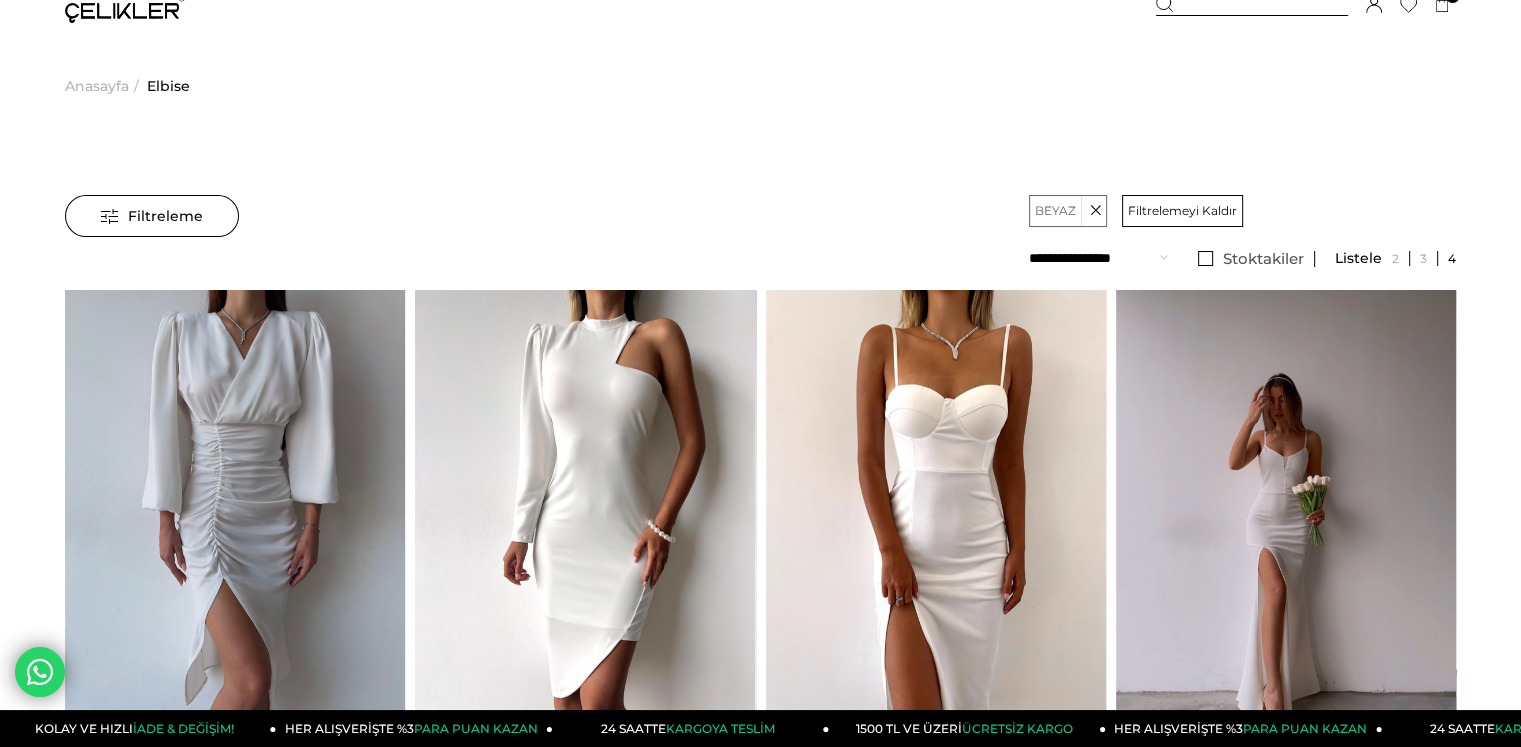 scroll, scrollTop: 0, scrollLeft: 0, axis: both 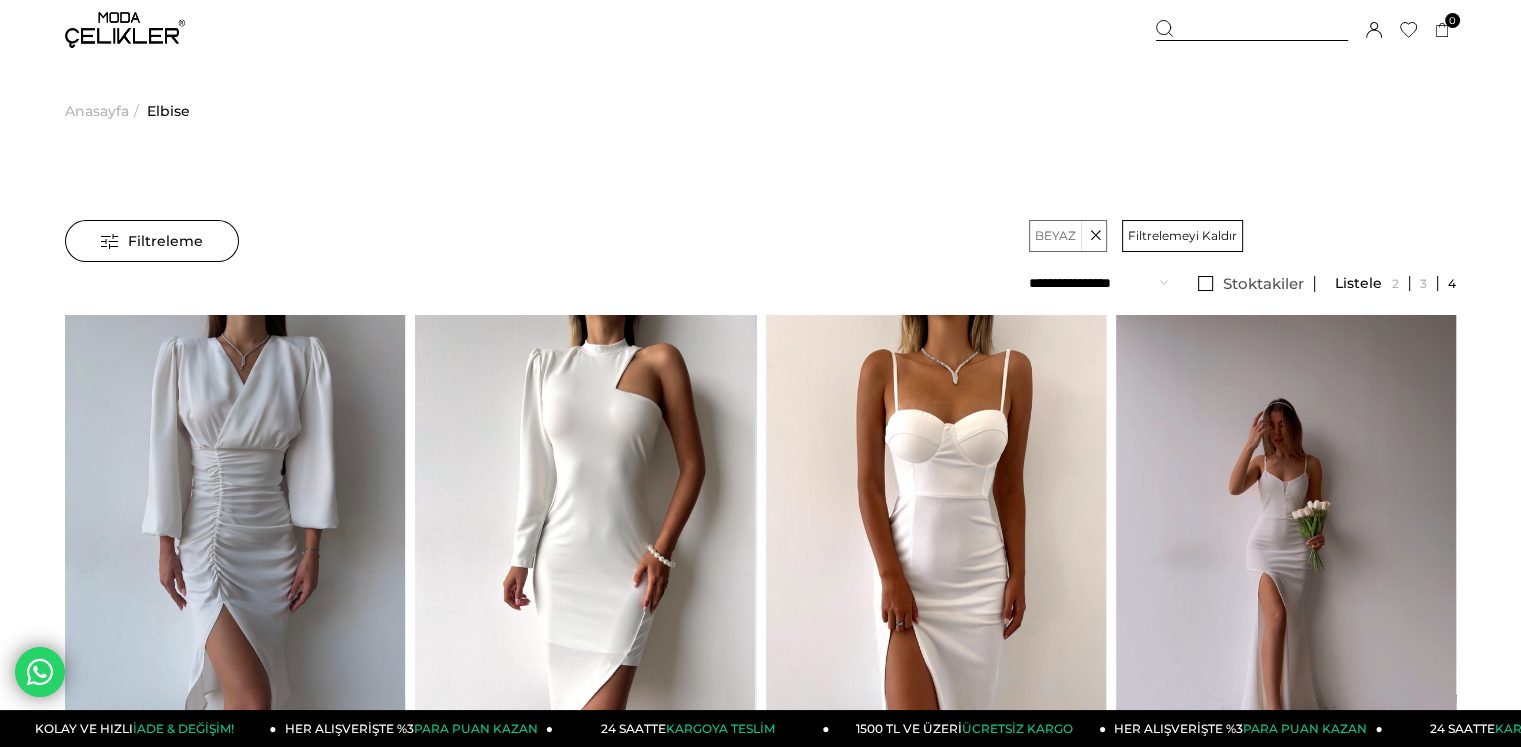 click on "Filtreleme
Filtreleme
Sıralama
Filtreleme Stoktakiler
Kategoriler
Elbise
Triko Elbise
Davet Elbisesi
Uzun Elbise
Kışlık Elbise
Balon Kol Elbise
Mavi Elbise
Straplez Elbise
Yırtmaçlı Elbise
Kokteyl Elbisesi
After Party Elbisesi
Askılı Elbise
Payetli Elbise
Bayramlık Elbise
Bordo Elbise
Boyundan Bağlamalı Elbise
Prenses Elbisesi
Korseli Elbise
Düğmeli Elbise
Genç Elbise
Kruvaze Elbise
Klasik Elbise
Otantik Elbise
Sarı Elbise
Lila Elbise
Beyaz Abiye Elbise" at bounding box center [760, 262] 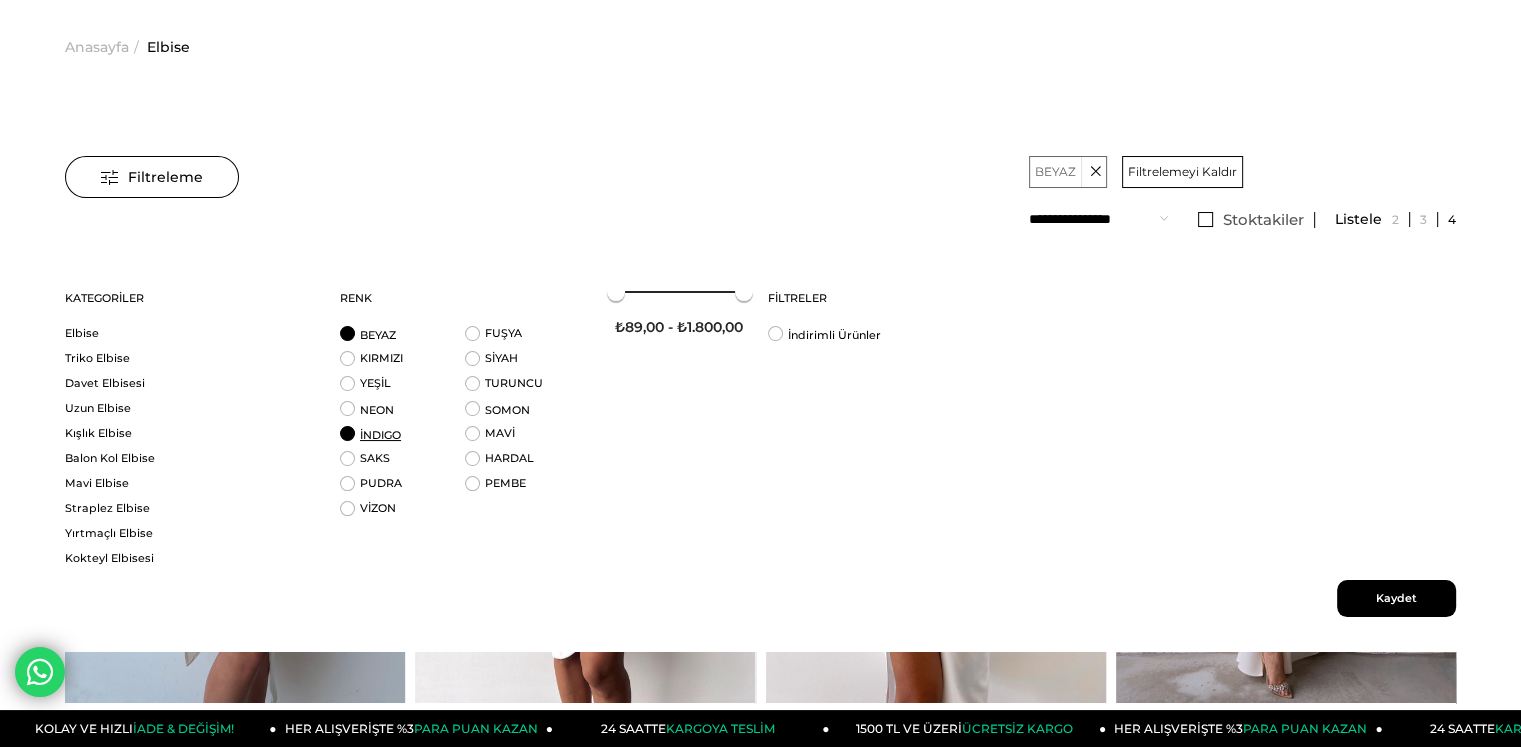 scroll, scrollTop: 100, scrollLeft: 0, axis: vertical 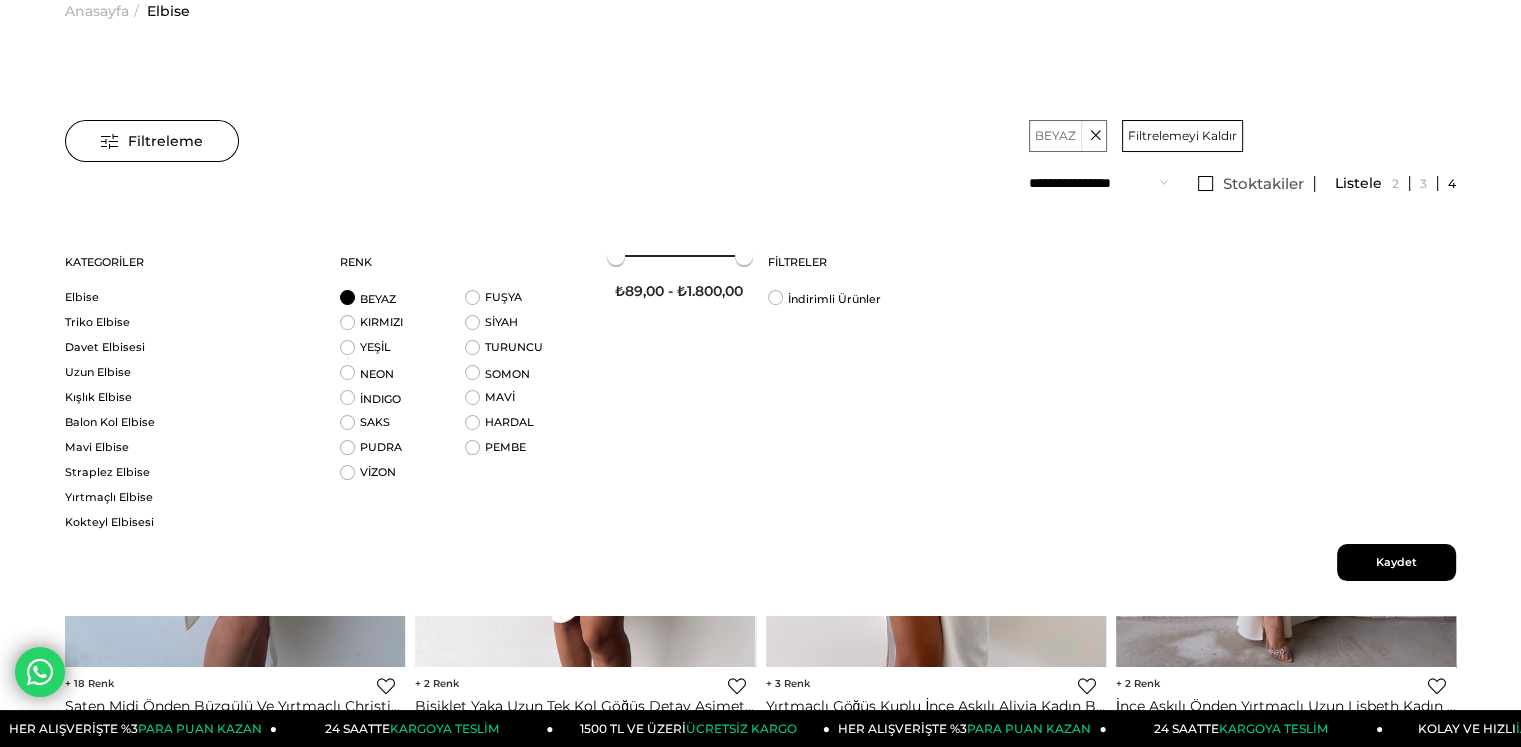 click on "BEYAZ" at bounding box center [402, 302] 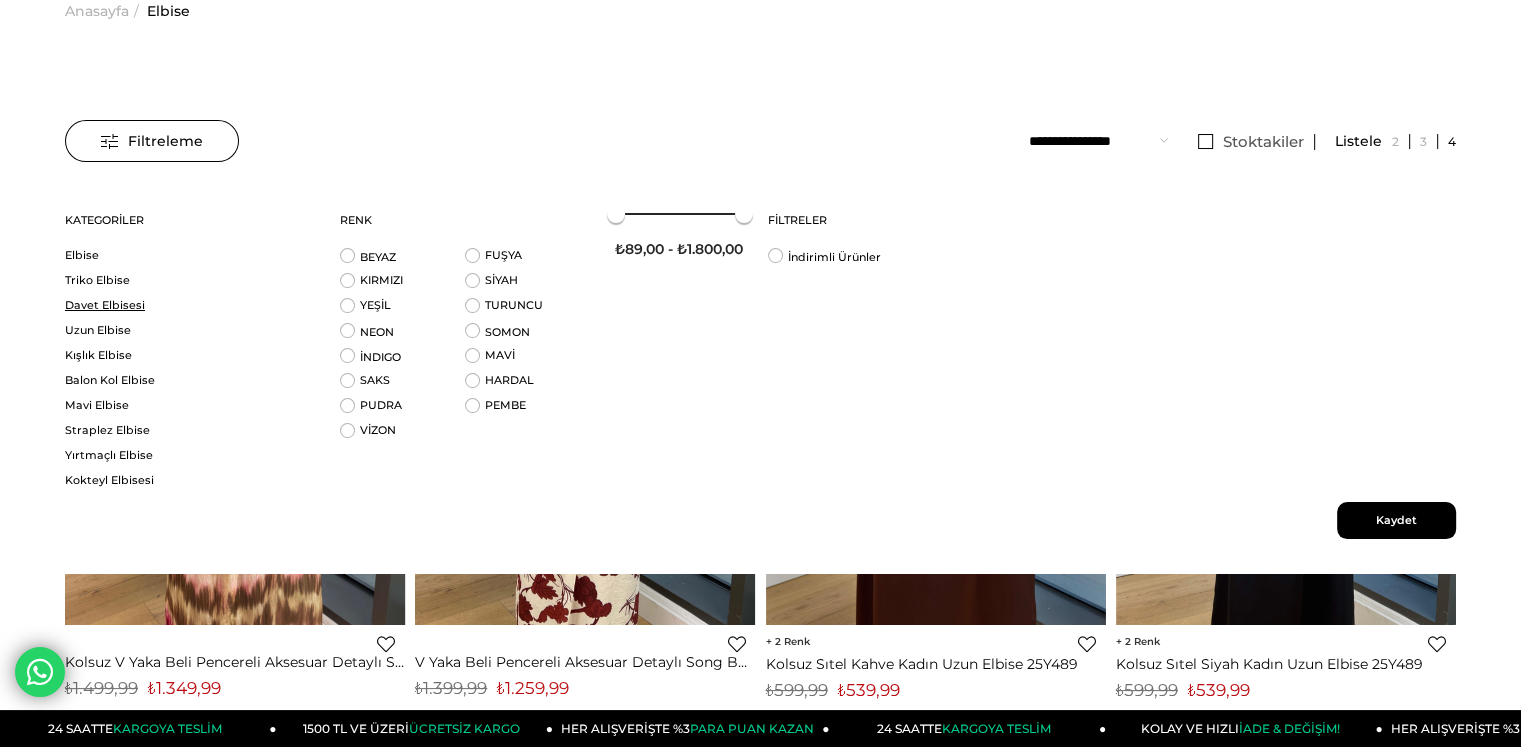 click on "Davet Elbisesi" at bounding box center (190, 305) 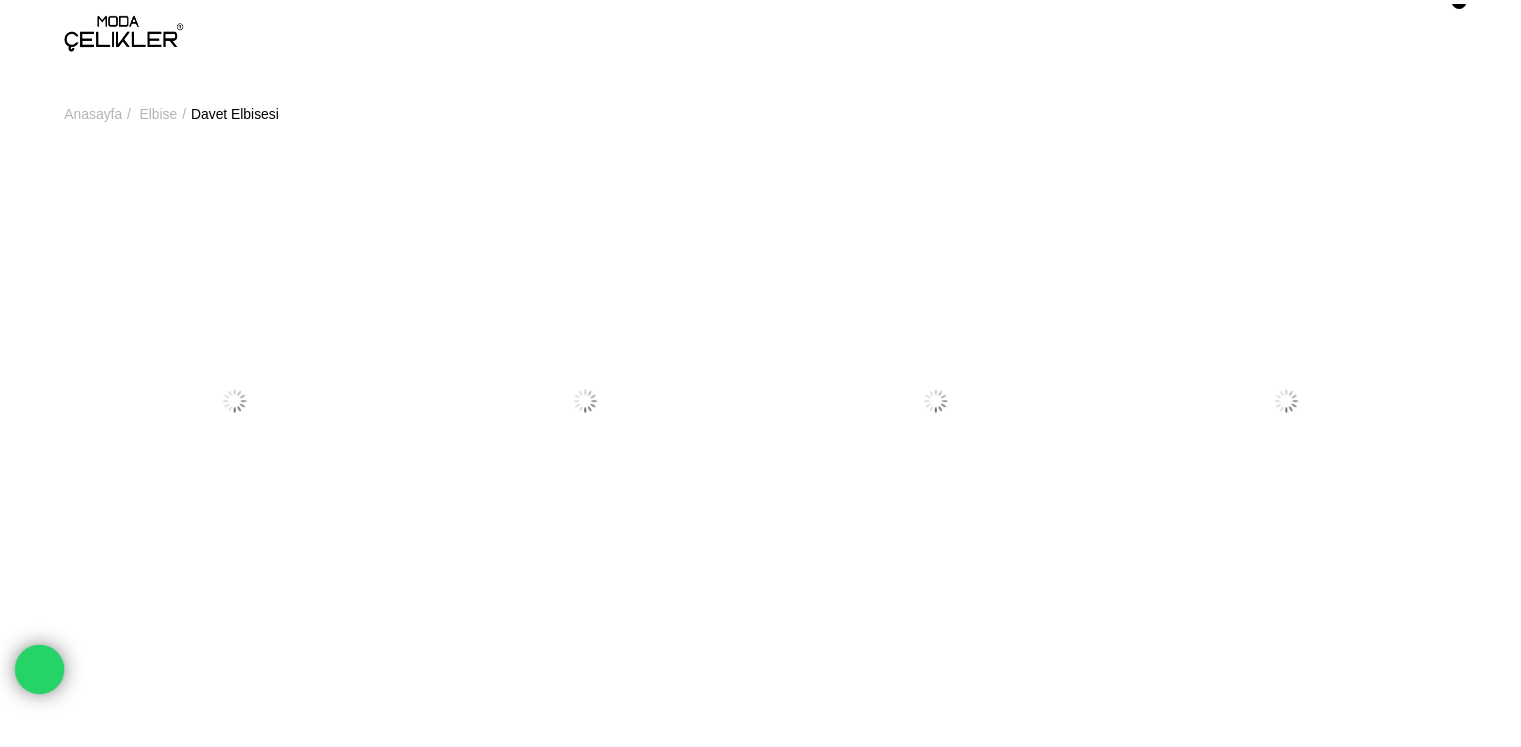 scroll, scrollTop: 0, scrollLeft: 0, axis: both 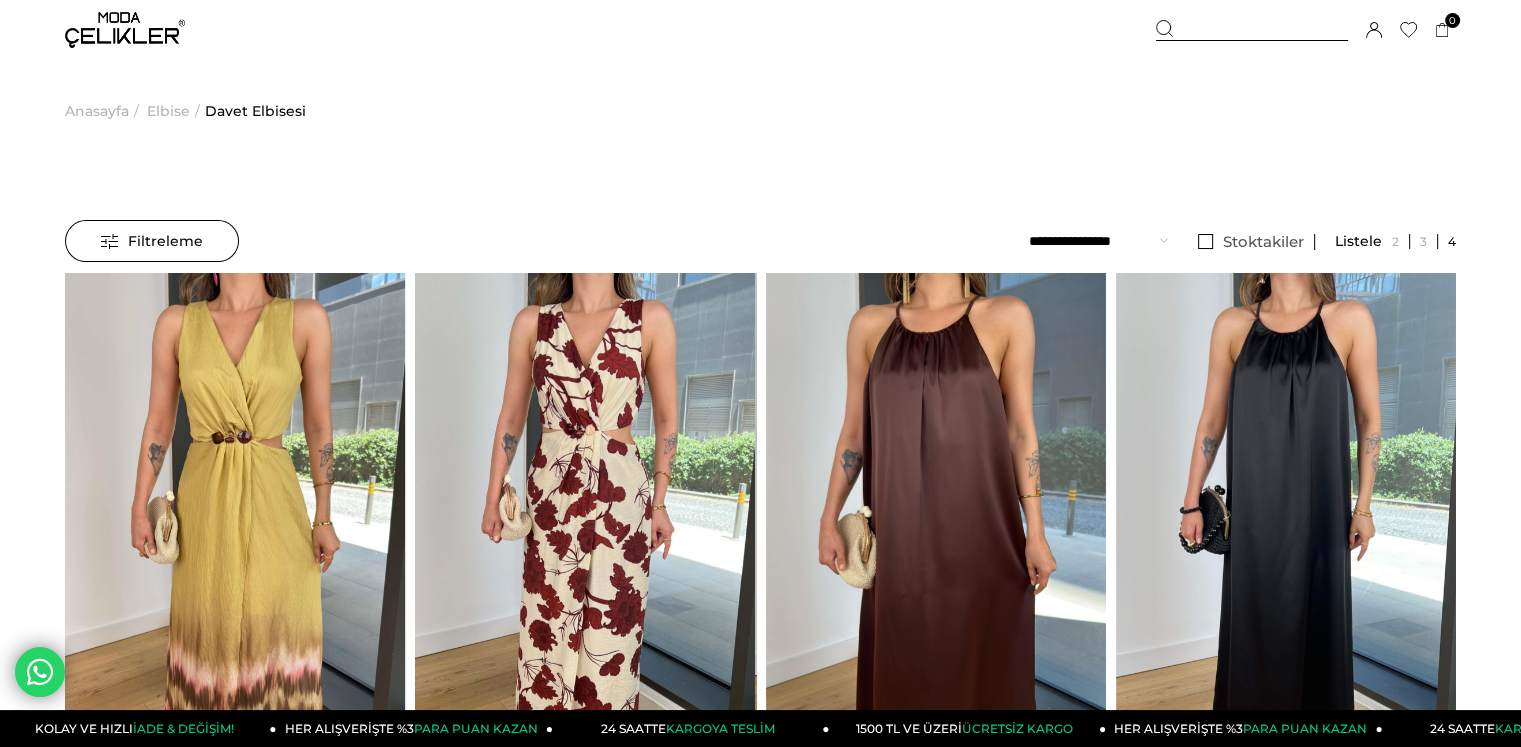 click on "Filtreleme" at bounding box center (152, 241) 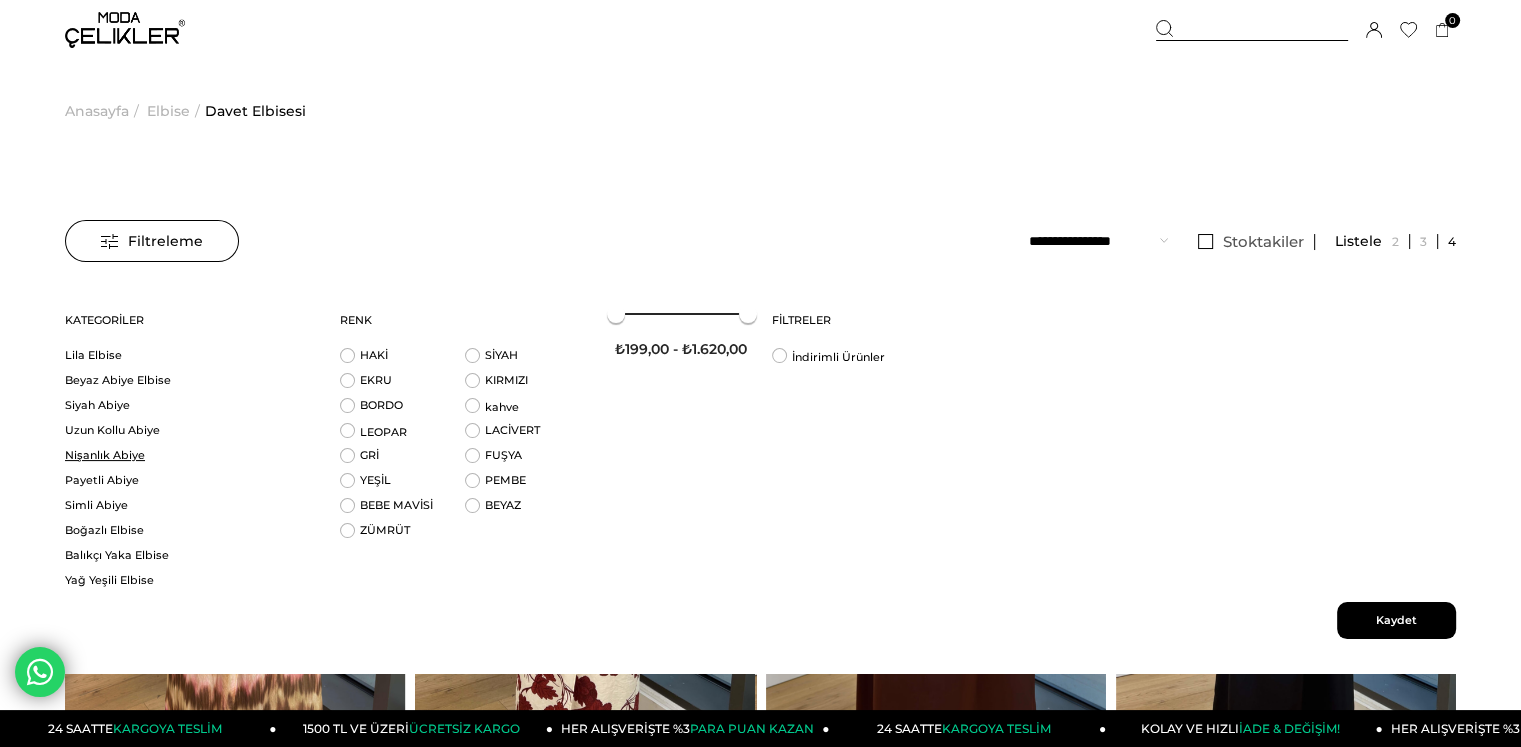 scroll, scrollTop: 700, scrollLeft: 0, axis: vertical 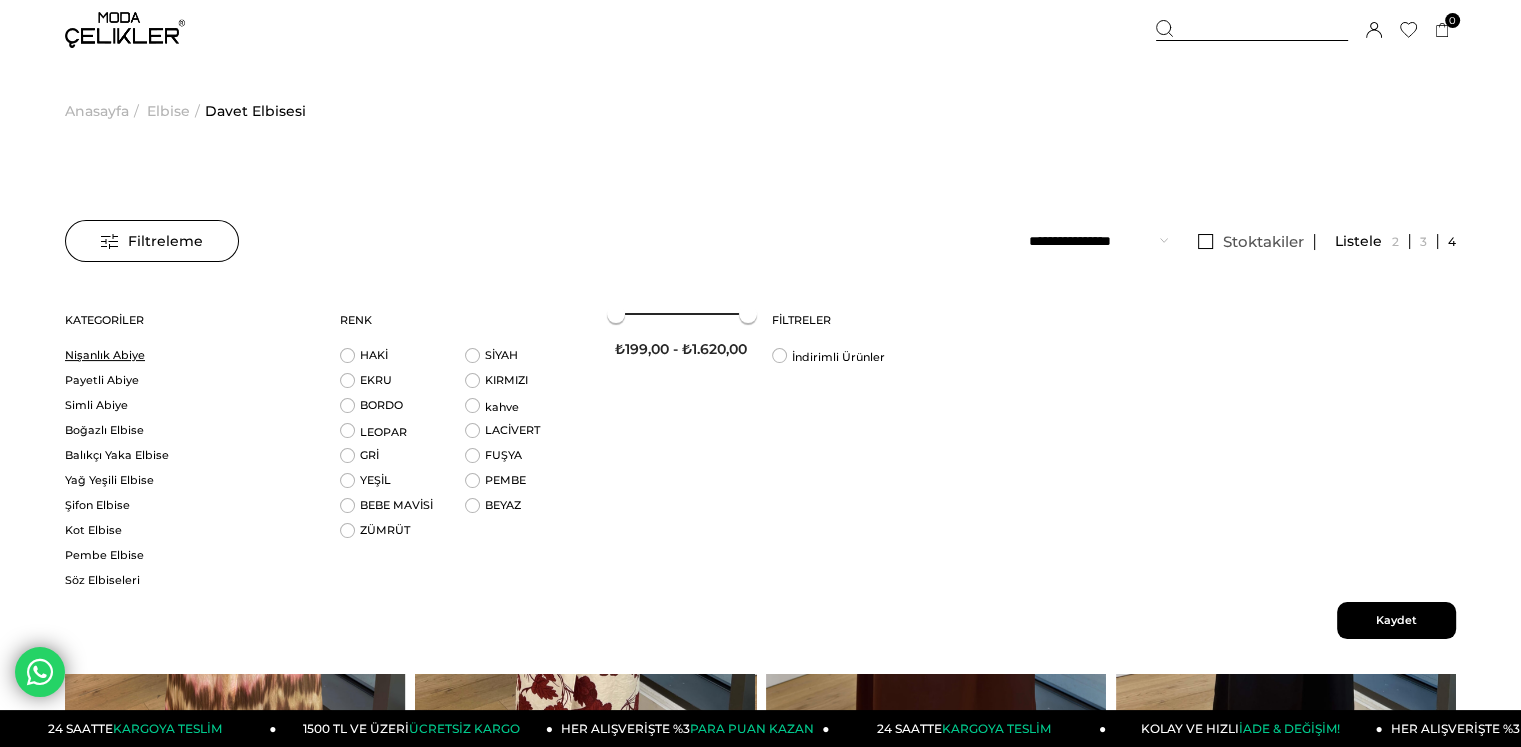 click on "Nişanlık Abiye" at bounding box center (190, 355) 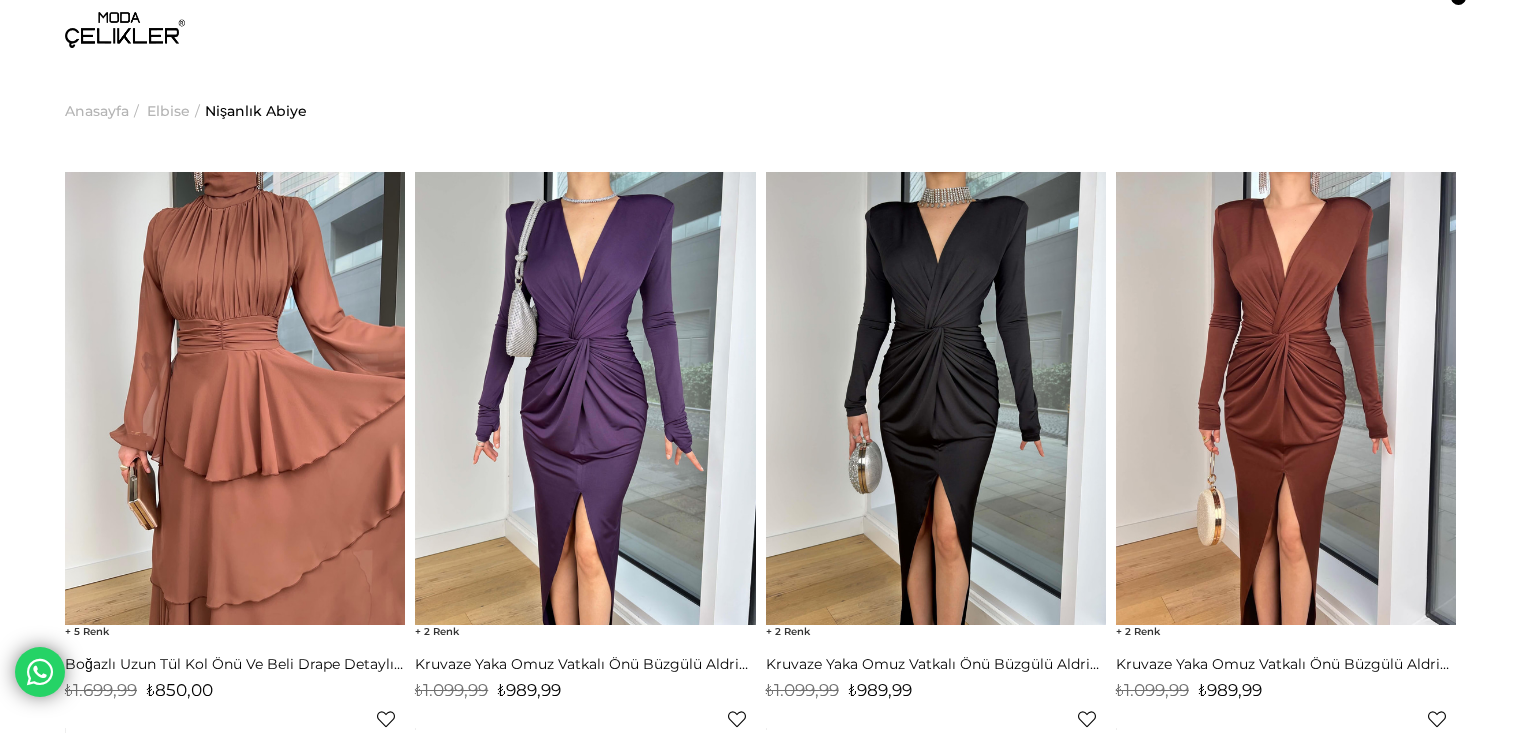 scroll, scrollTop: 0, scrollLeft: 0, axis: both 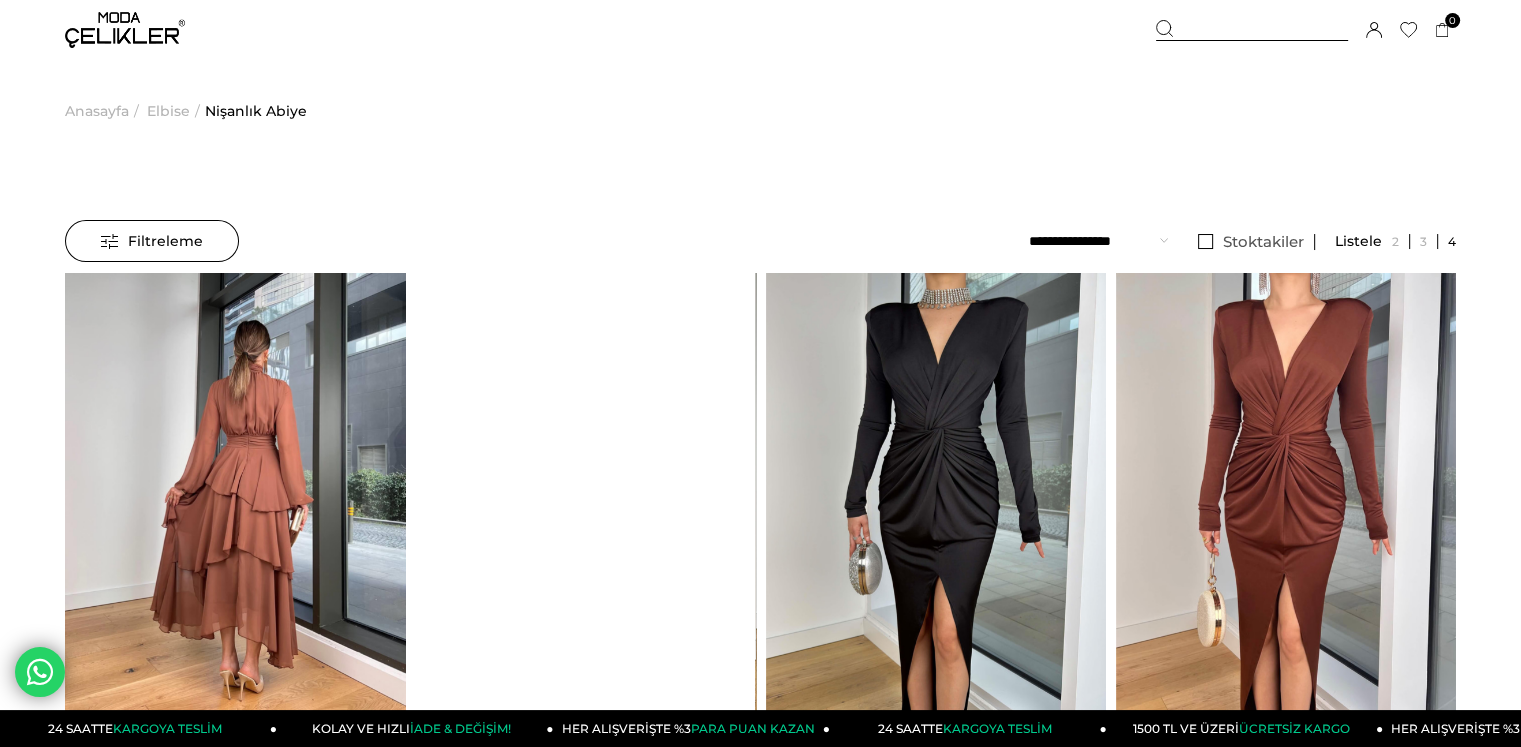 click on "Filtreleme" at bounding box center [152, 241] 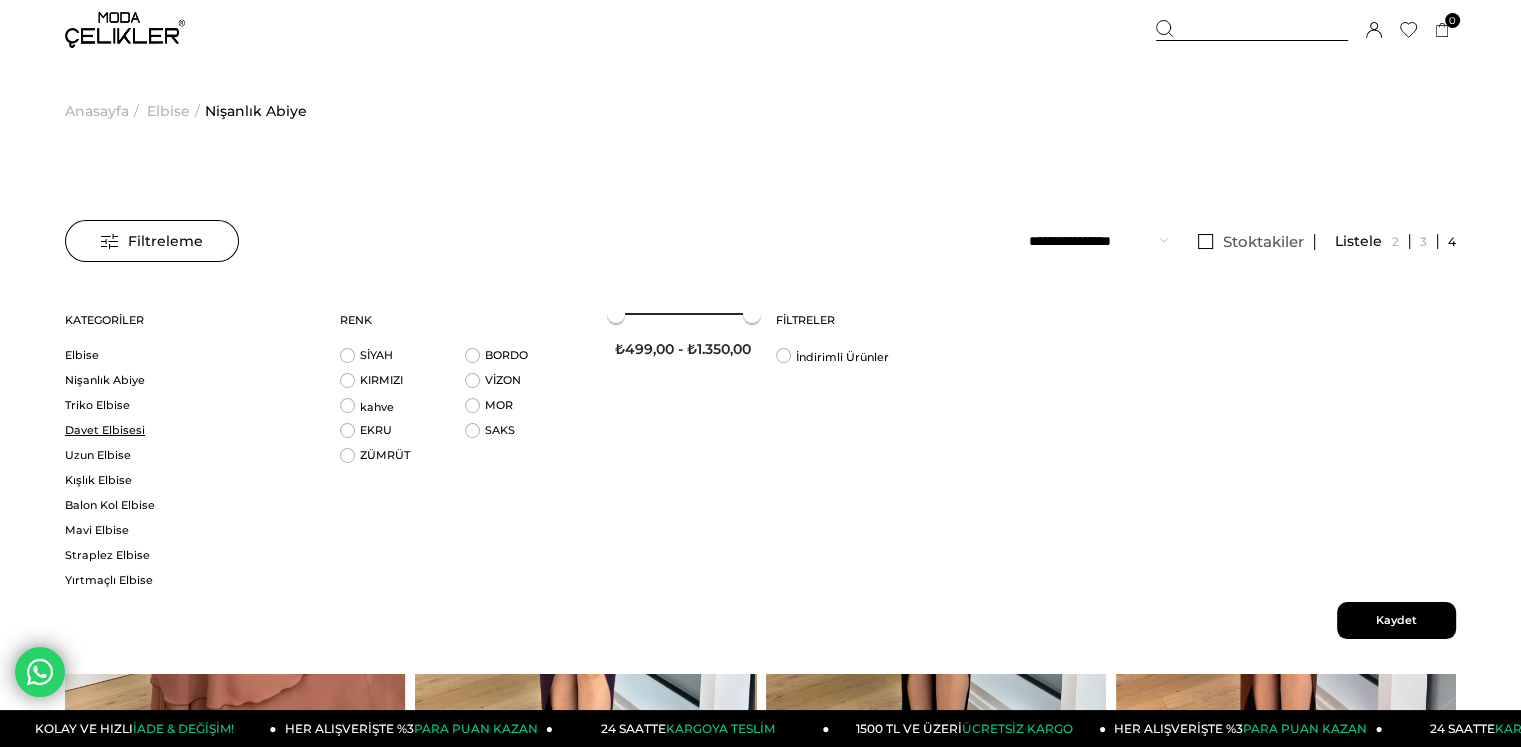 click on "Davet Elbisesi" at bounding box center (190, 430) 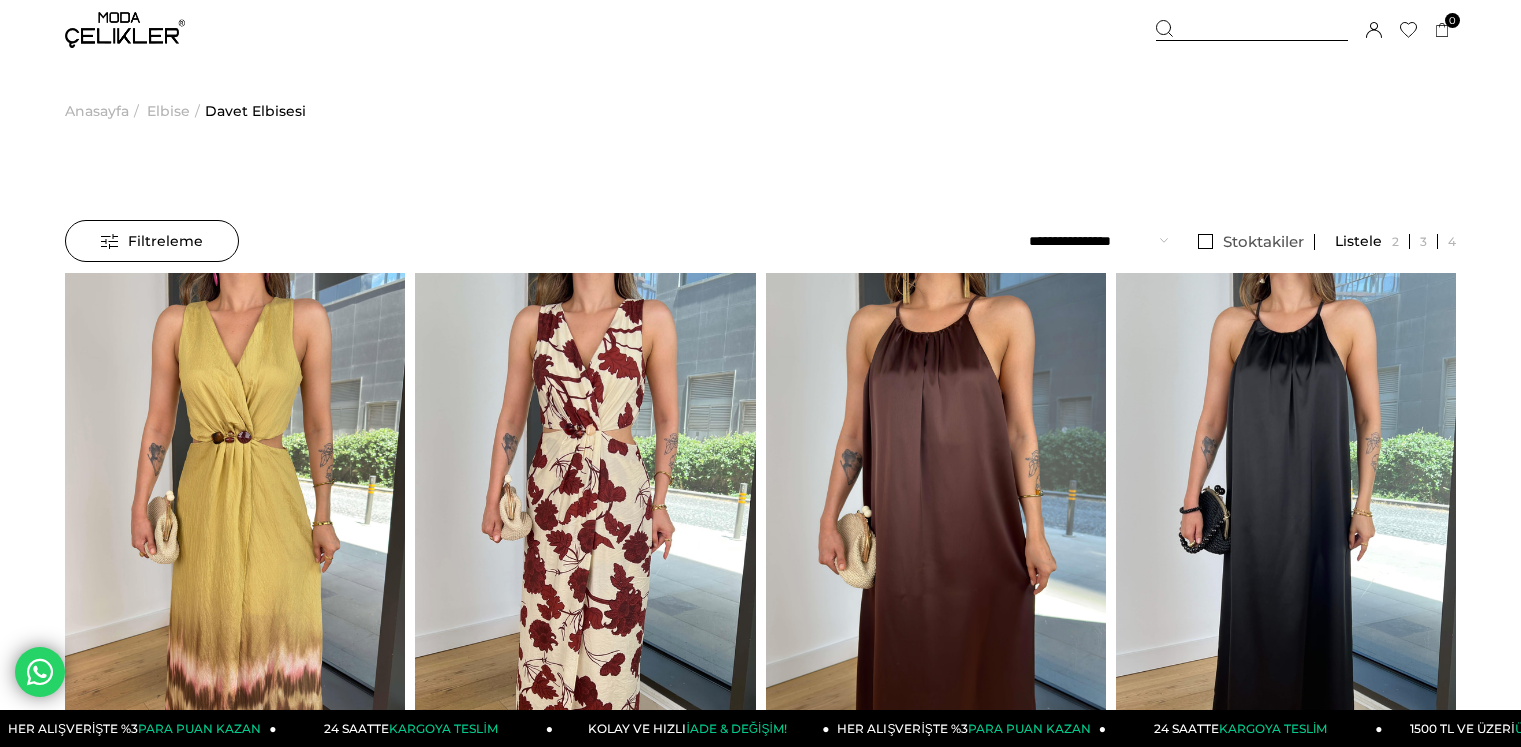 scroll, scrollTop: 0, scrollLeft: 0, axis: both 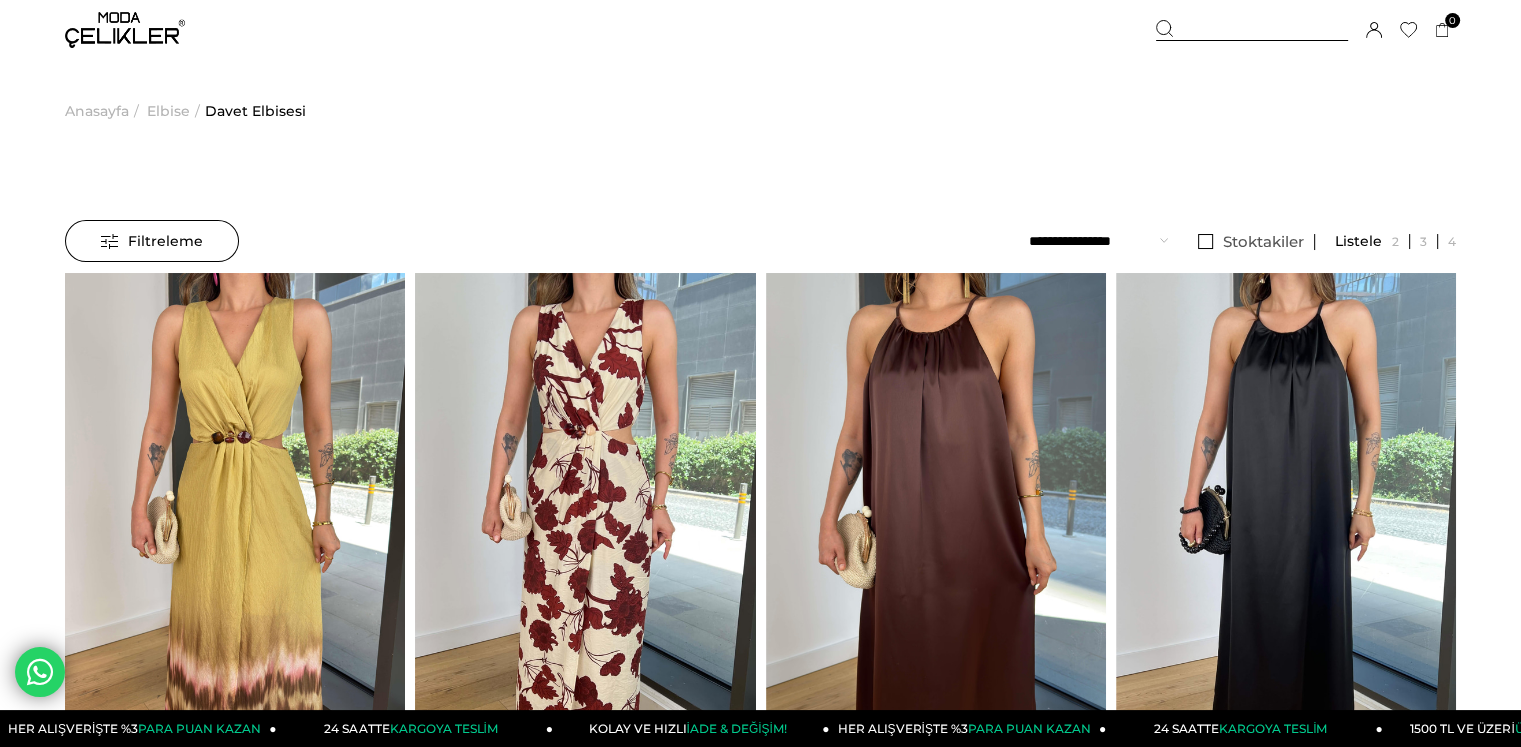 click on "Filtreleme" at bounding box center [152, 241] 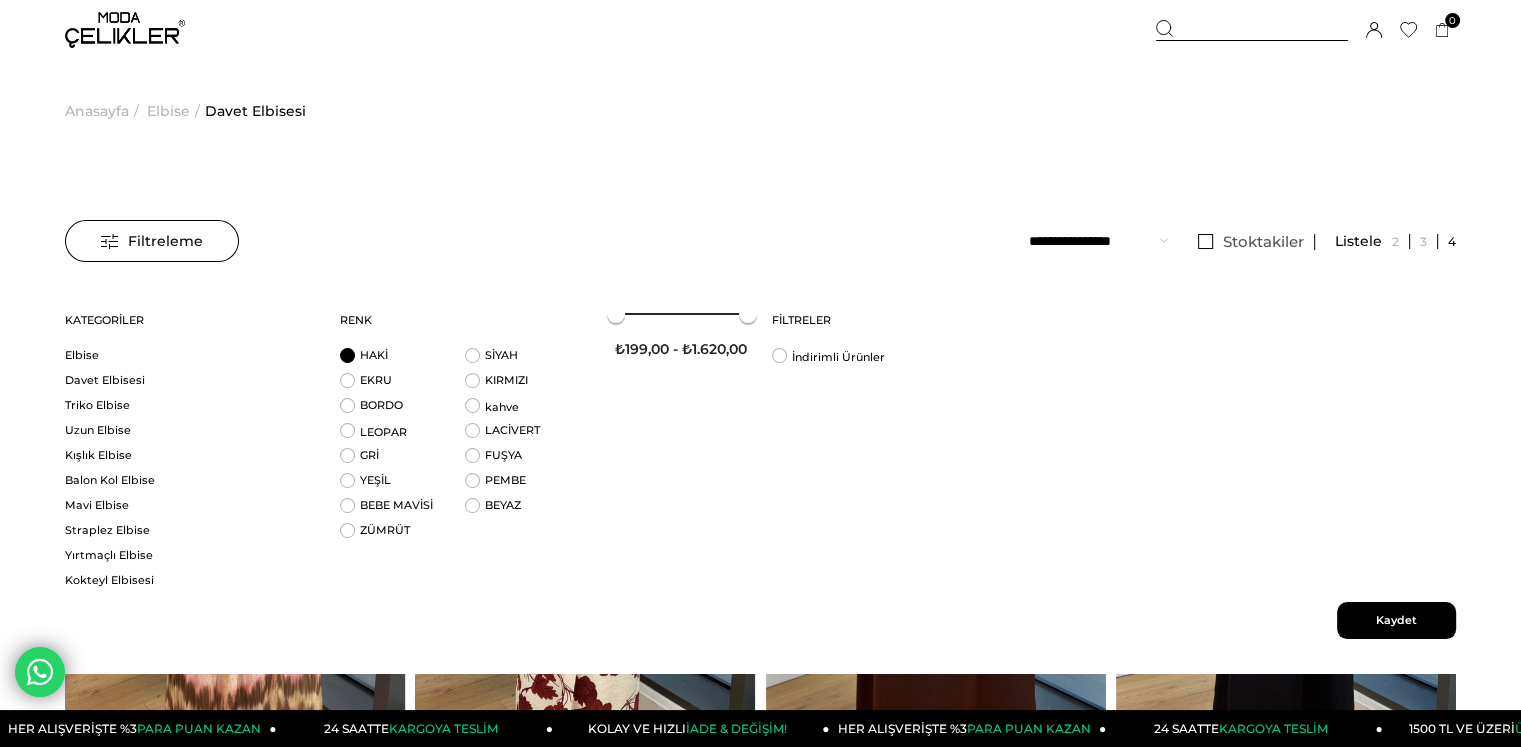 scroll, scrollTop: 0, scrollLeft: 0, axis: both 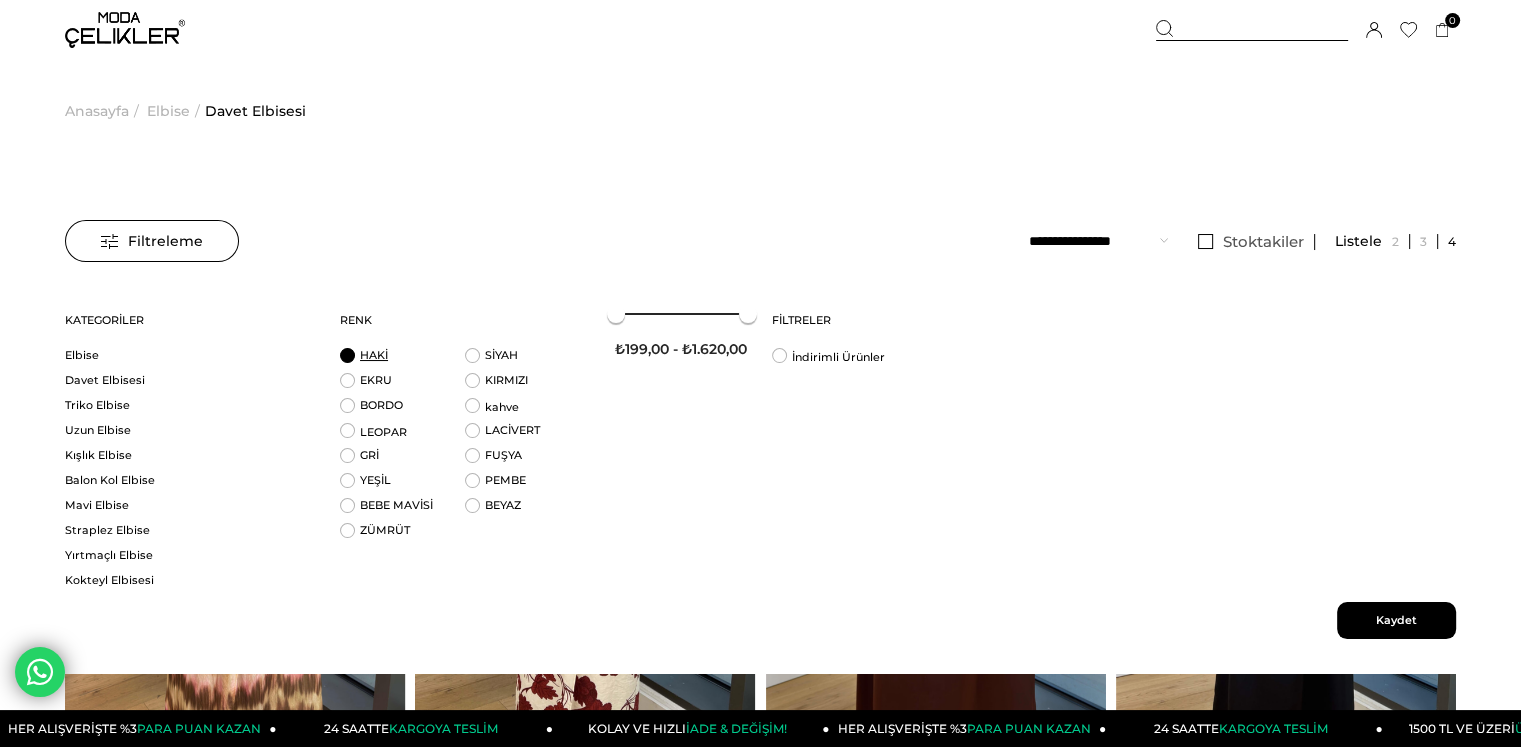 click on "EKRU" at bounding box center (402, 385) 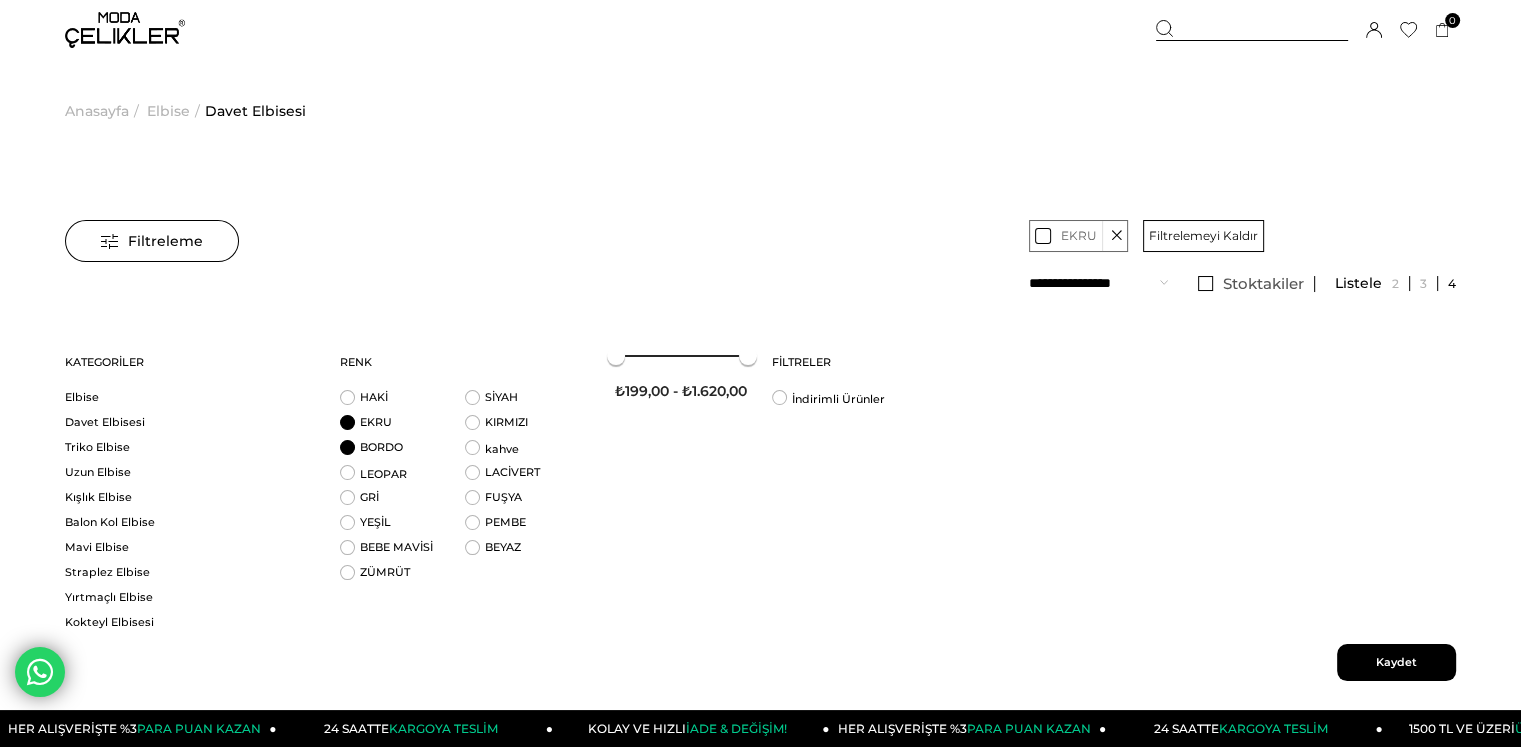 click on "EKRU" at bounding box center (402, 427) 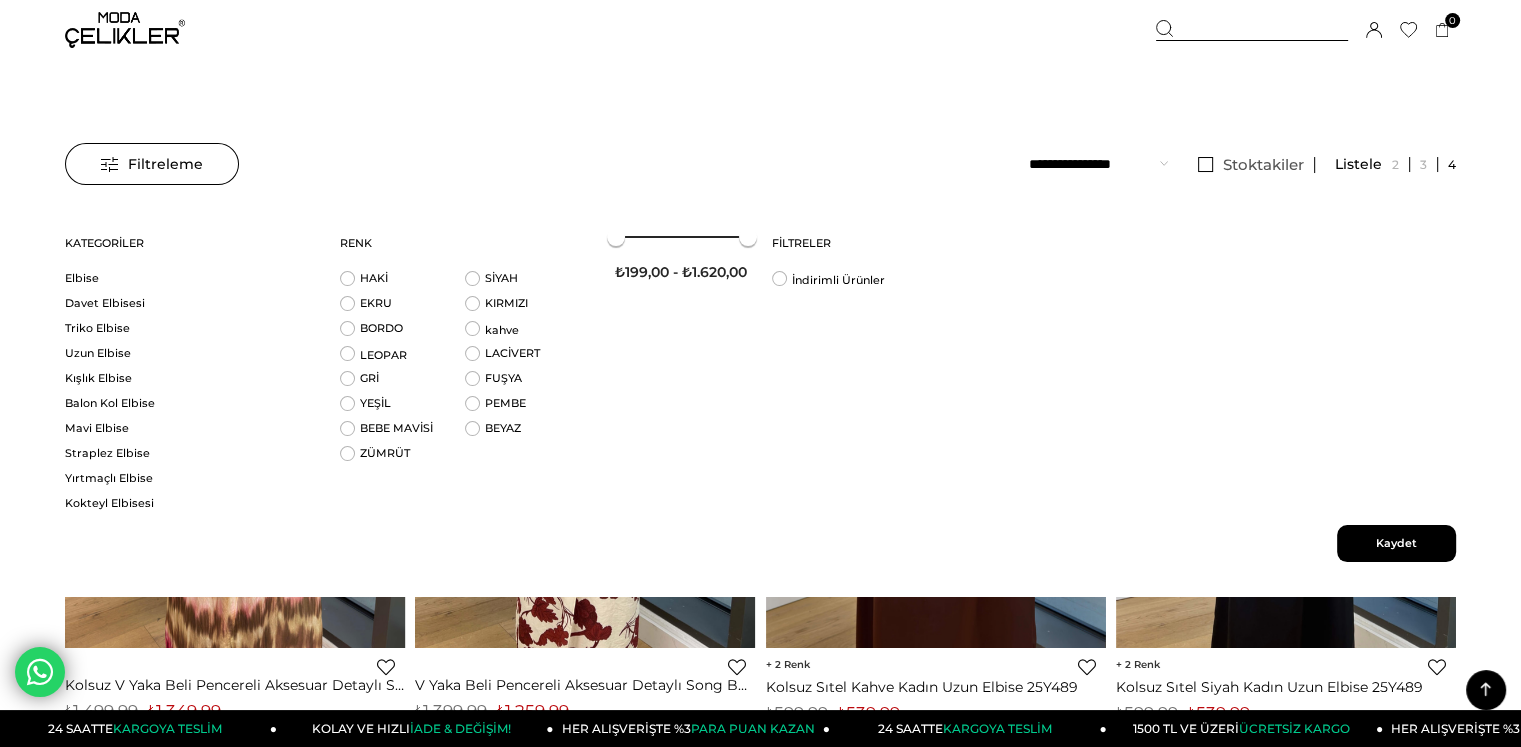 scroll, scrollTop: 0, scrollLeft: 0, axis: both 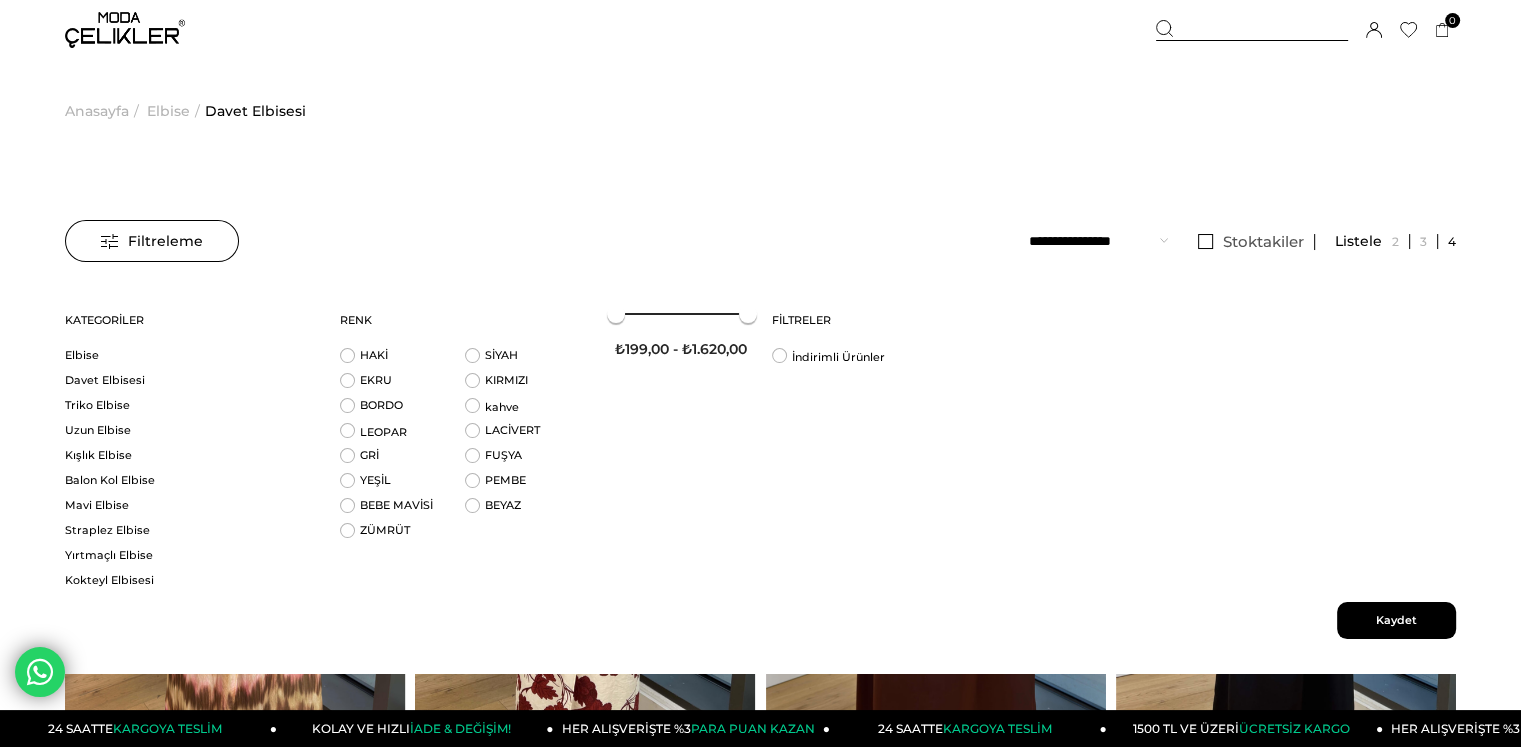 click on "Filtreleme Stoktakiler
Kategoriler
Elbise
Davet Elbisesi
Triko Elbise
Uzun Elbise
Kışlık Elbise
Balon Kol Elbise
Mavi Elbise
Straplez Elbise
Yırtmaçlı Elbise
Kokteyl Elbisesi
After Party Elbisesi
Askılı Elbise
Payetli Elbise
Bayramlık Elbise
Bordo Elbise
Boyundan Bağlamalı Elbise
Prenses Elbisesi
Korseli Elbise
Düğmeli Elbise
Genç Elbise
Kruvaze Elbise
Klasik Elbise
Otantik Elbise
Sarı Elbise
Lila Elbise
Beyaz Abiye Elbise
Siyah Abiye
Uzun Kollu Abiye
Nişanlık Abiye
Payetli Abiye
Simli Abiye" at bounding box center (760, 468) 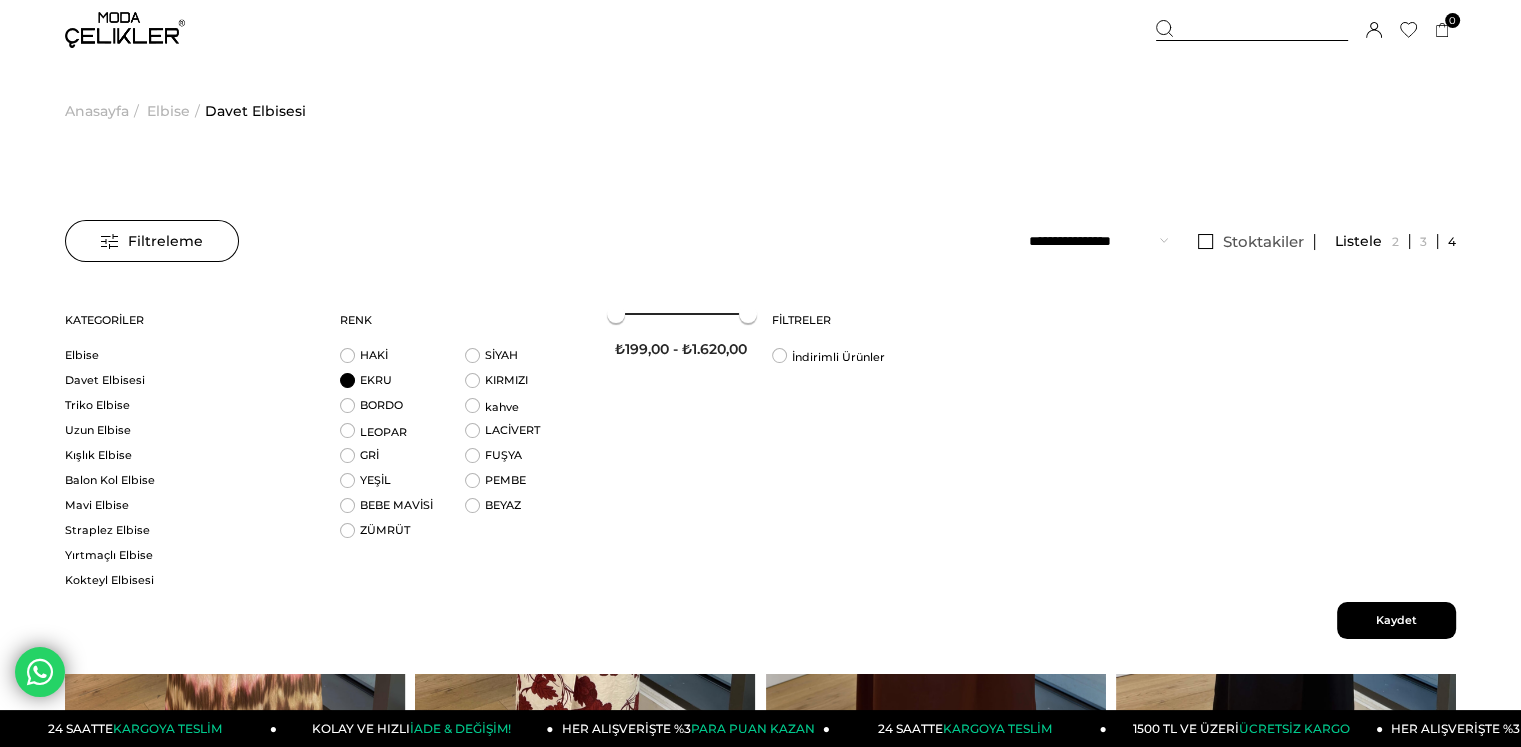 click on "EKRU" at bounding box center [402, 385] 